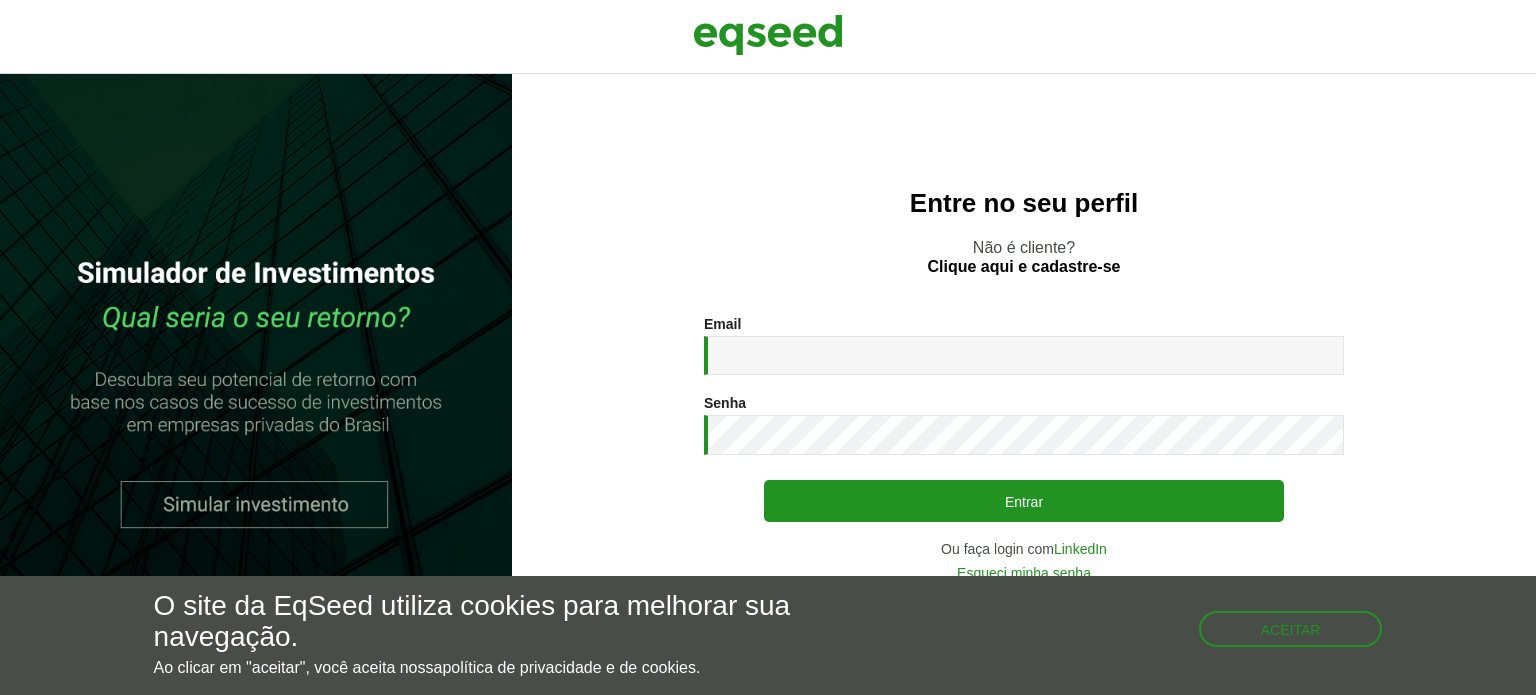 scroll, scrollTop: 0, scrollLeft: 0, axis: both 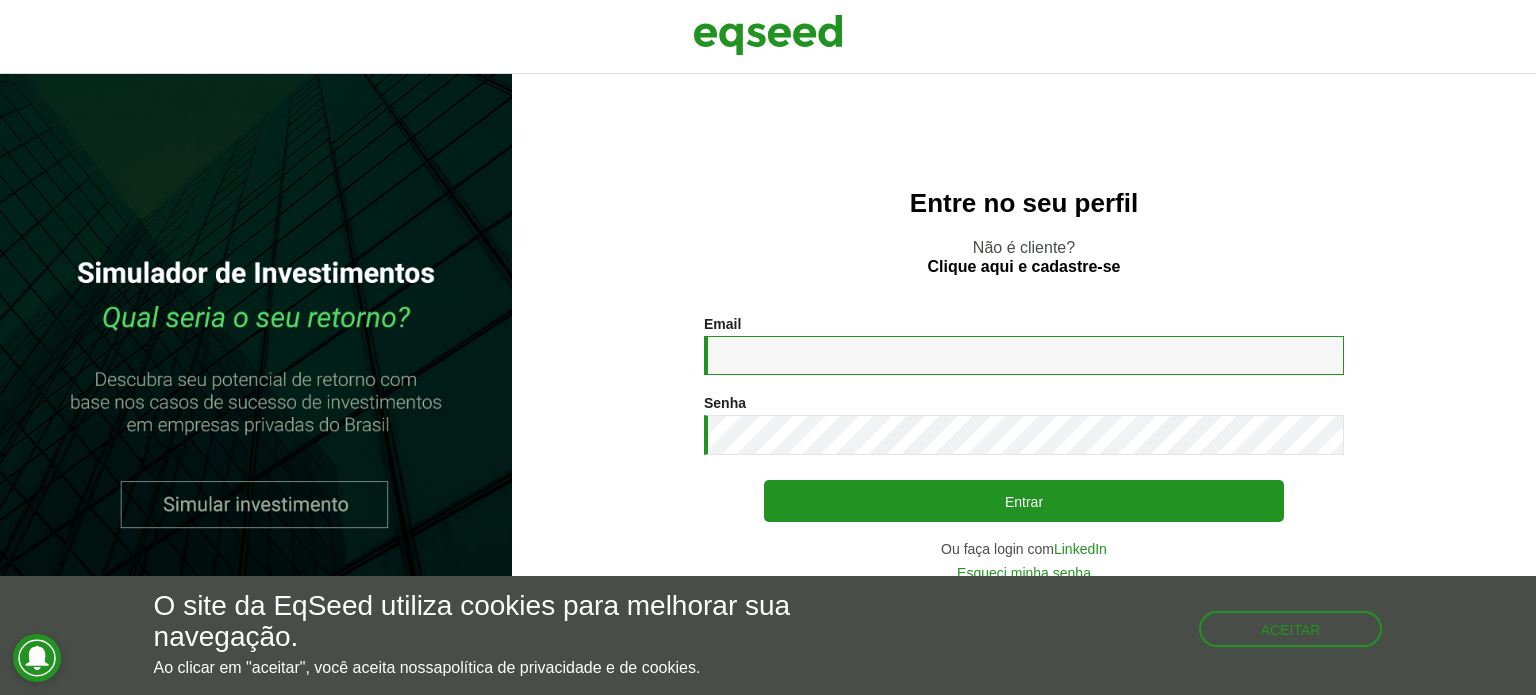 click on "Email  *" at bounding box center (1024, 355) 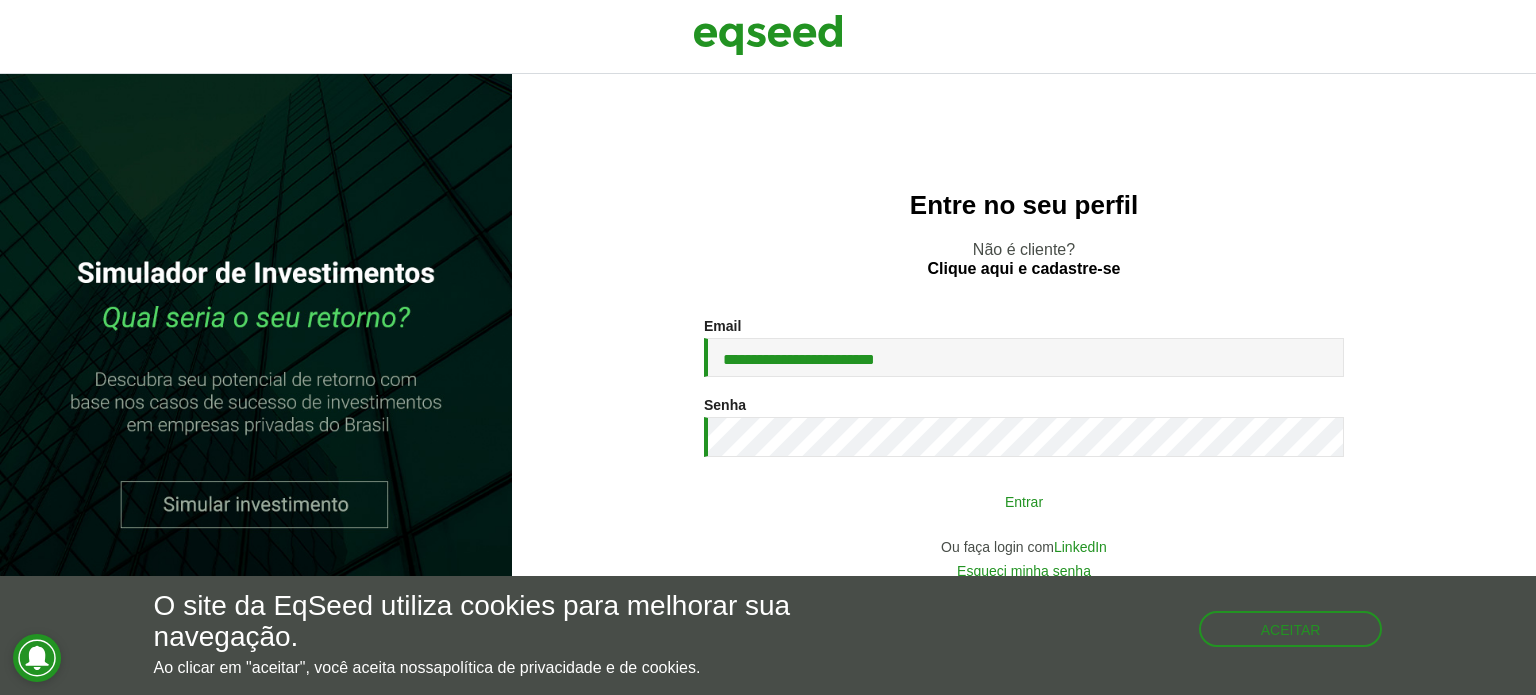 click on "Entrar" at bounding box center (1024, 501) 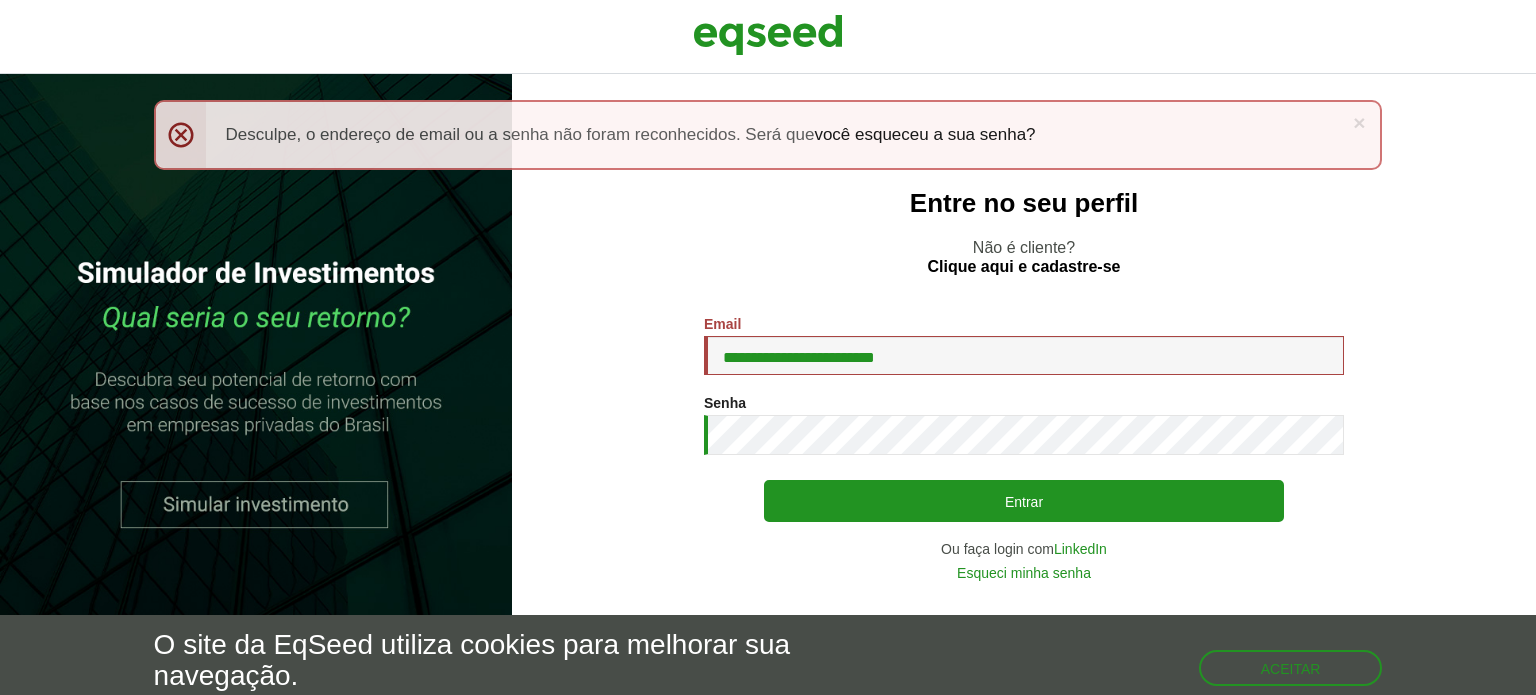 scroll, scrollTop: 0, scrollLeft: 0, axis: both 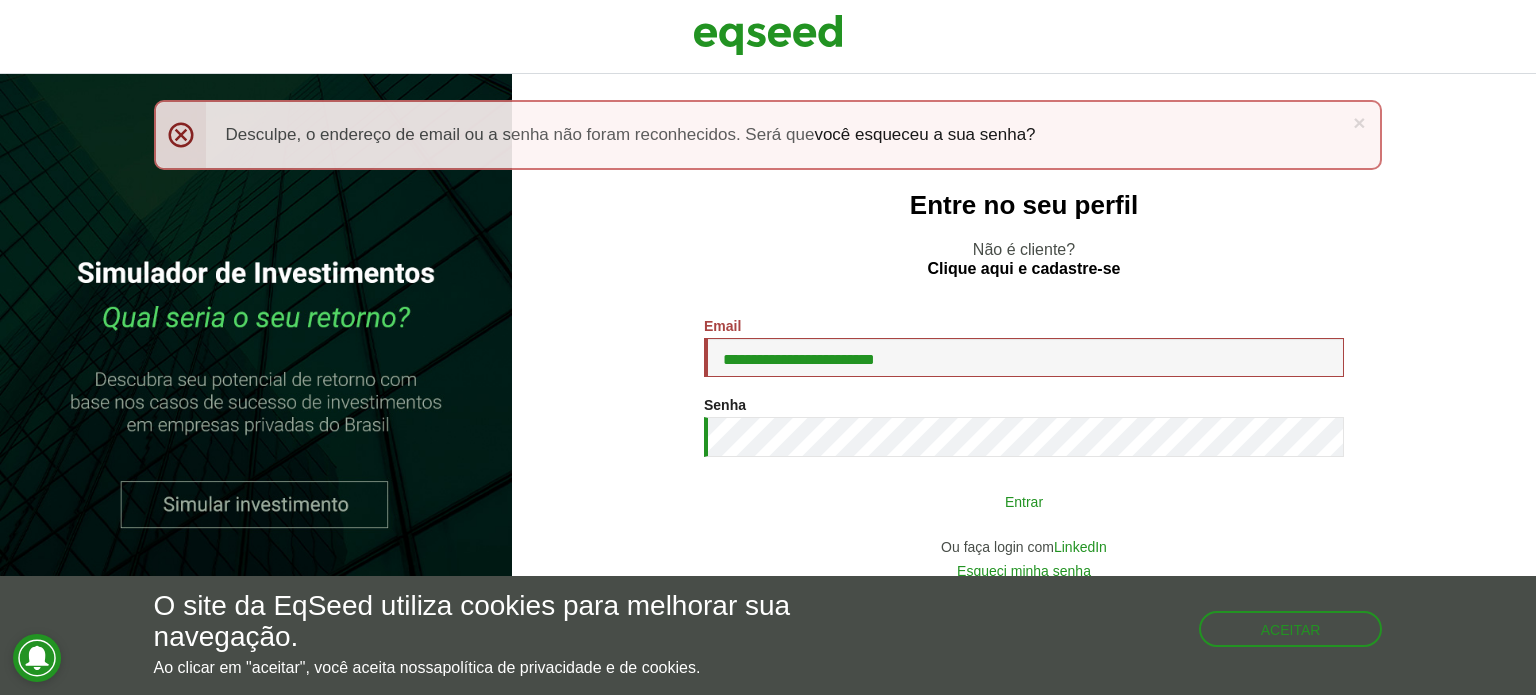 click on "Entrar" at bounding box center (1024, 501) 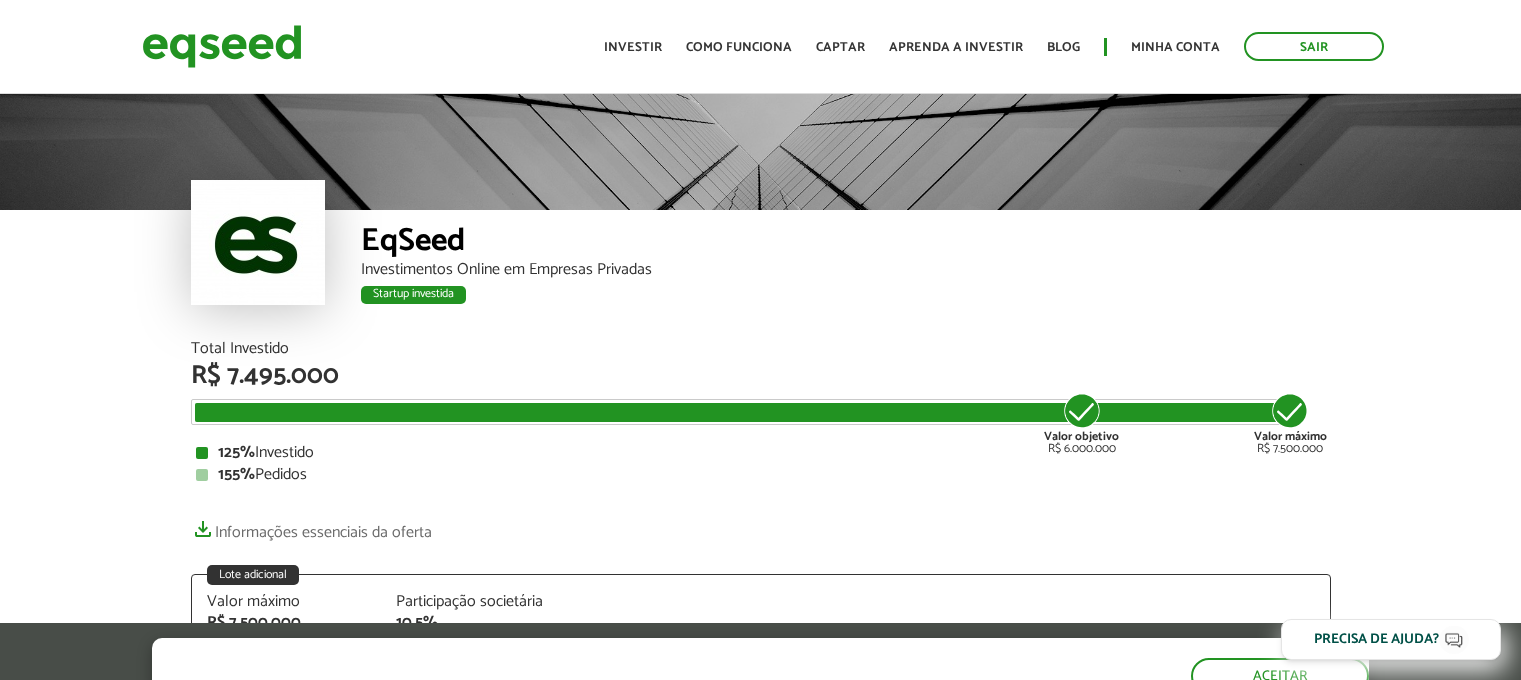 scroll, scrollTop: 0, scrollLeft: 0, axis: both 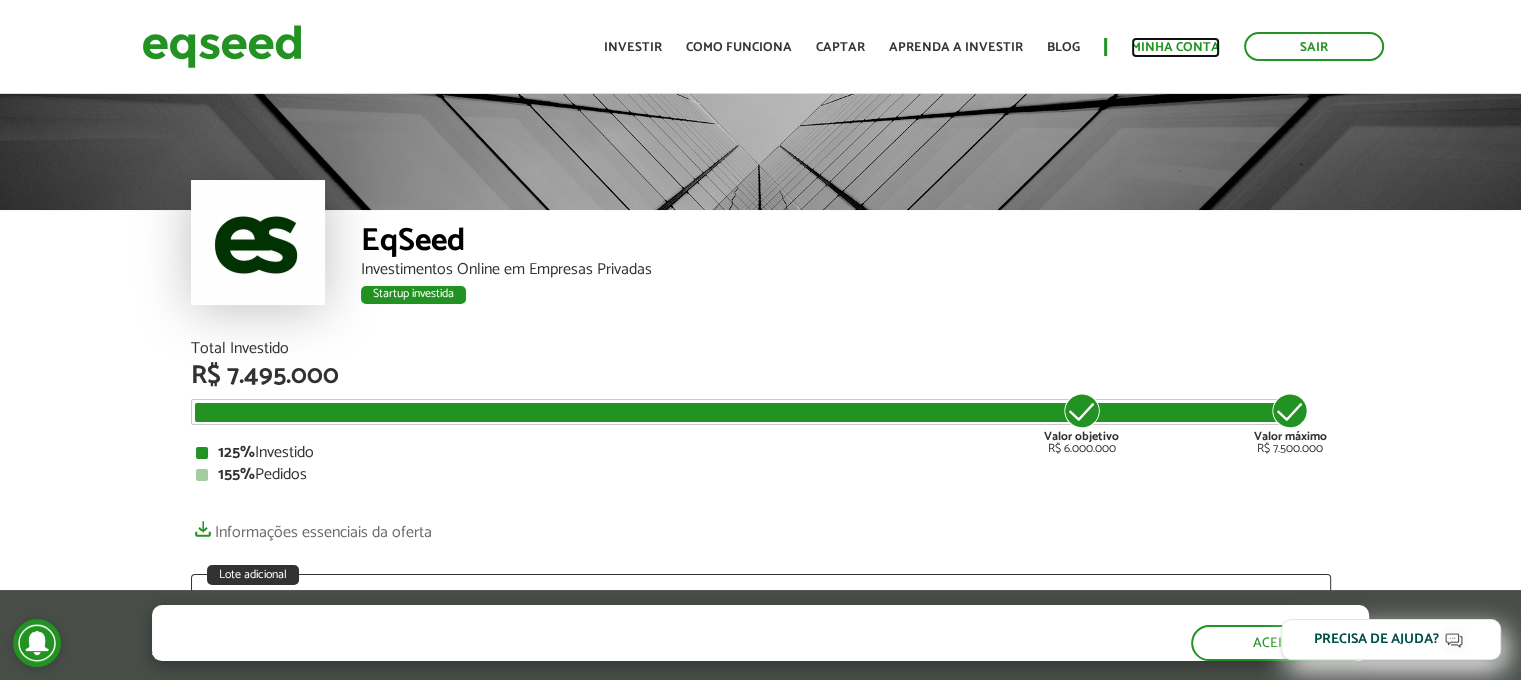 click on "Minha conta" at bounding box center (1175, 47) 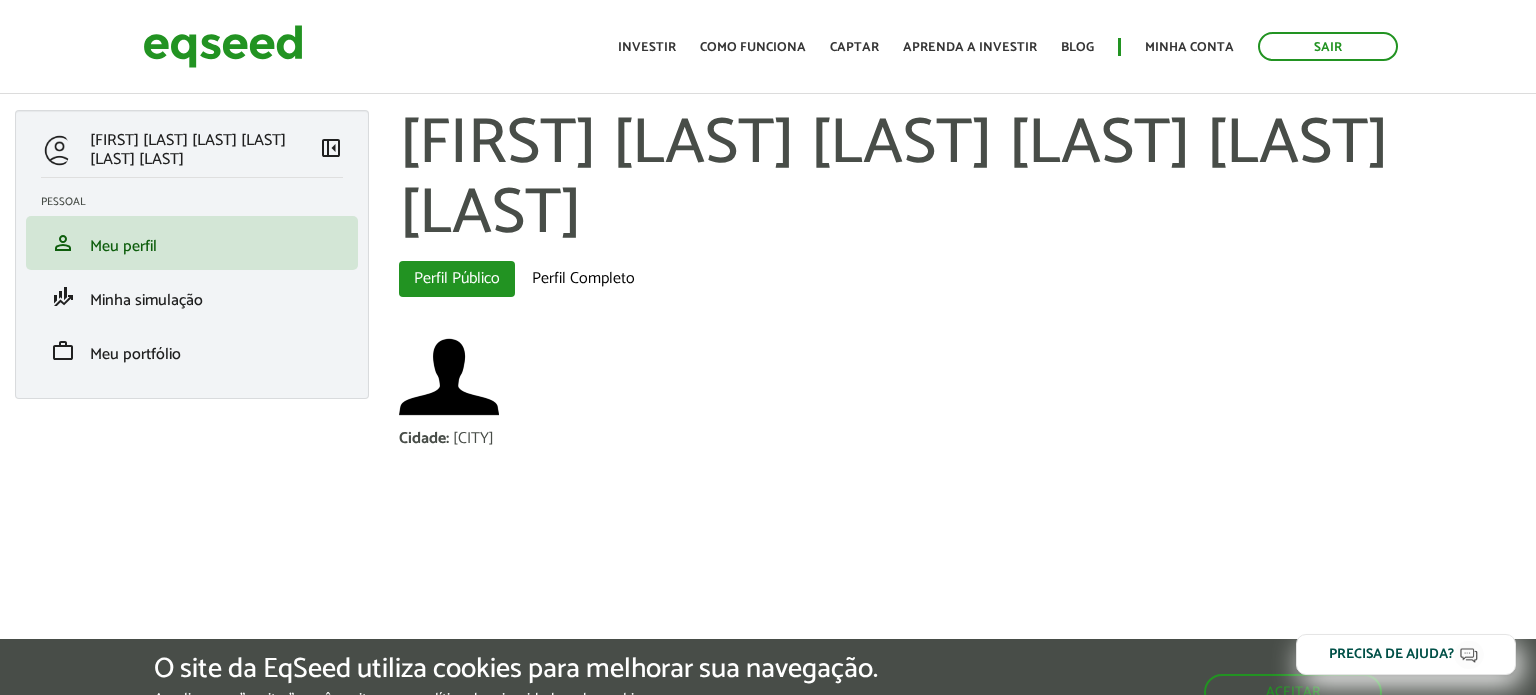 scroll, scrollTop: 0, scrollLeft: 0, axis: both 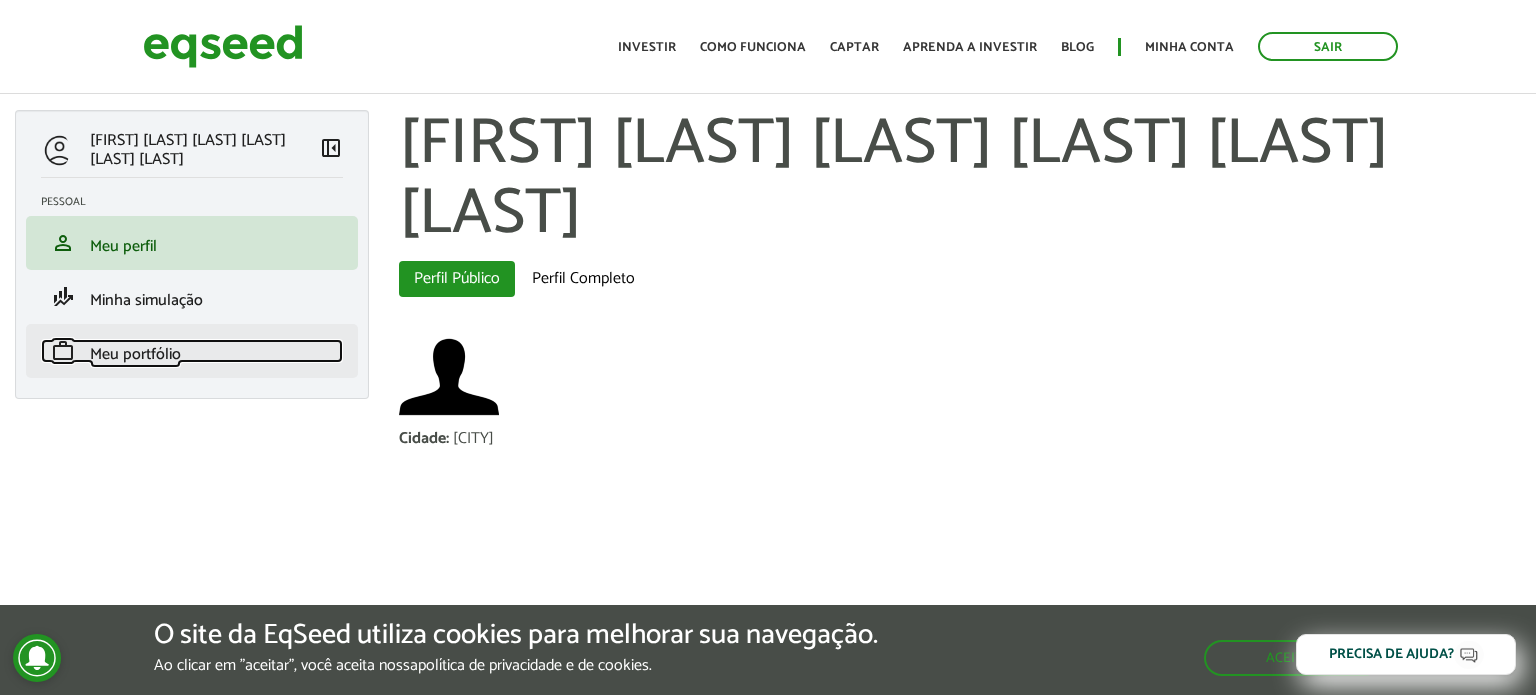 click on "Meu portfólio" at bounding box center [135, 354] 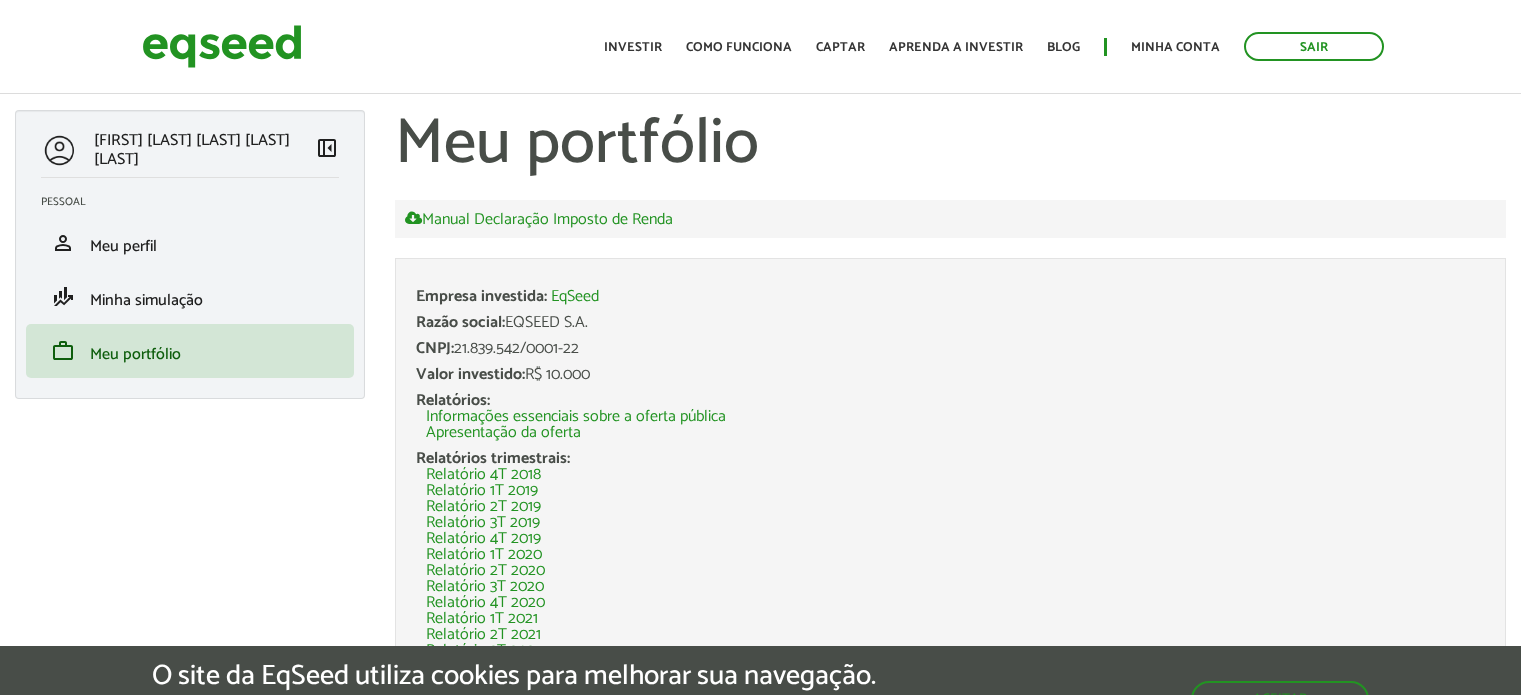 scroll, scrollTop: 0, scrollLeft: 0, axis: both 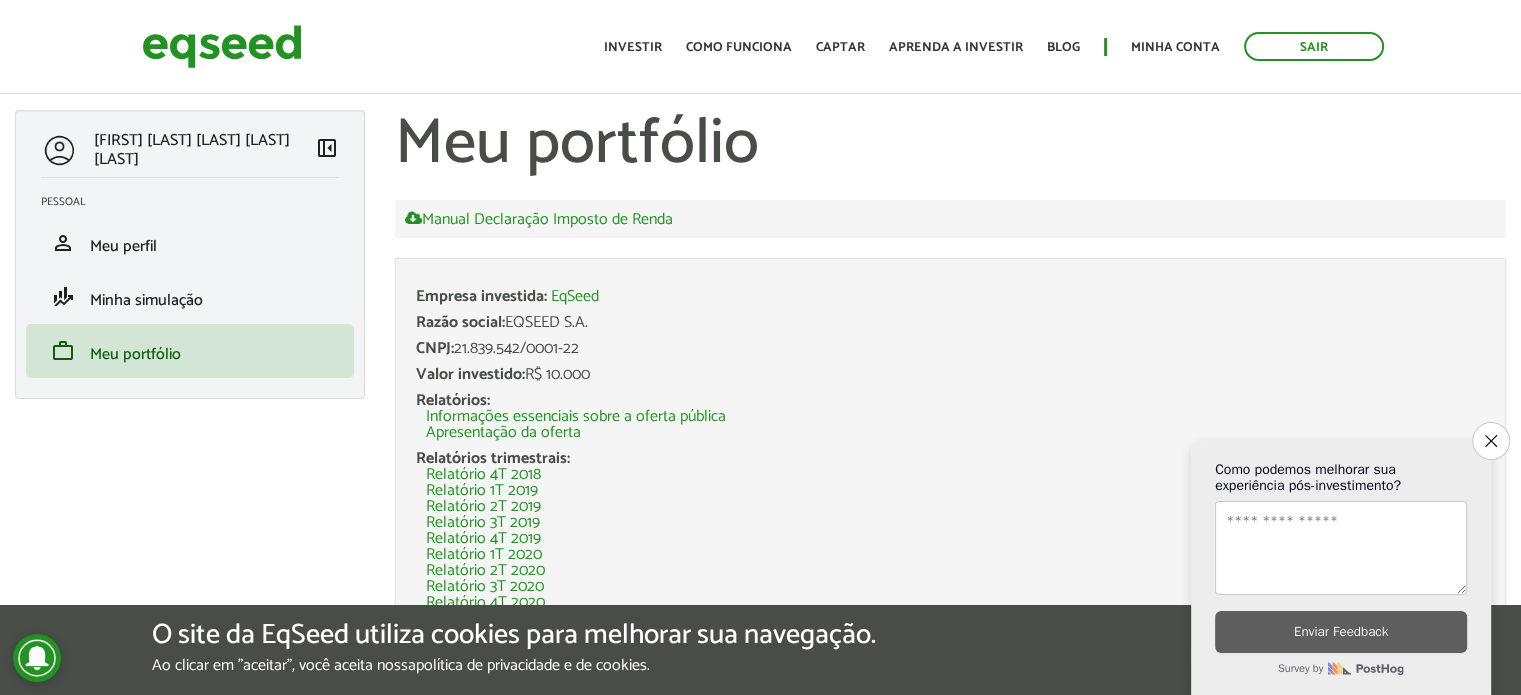 click on "[FIRST] [LAST] [LAST] [LAST] [LAST]" at bounding box center [204, 150] 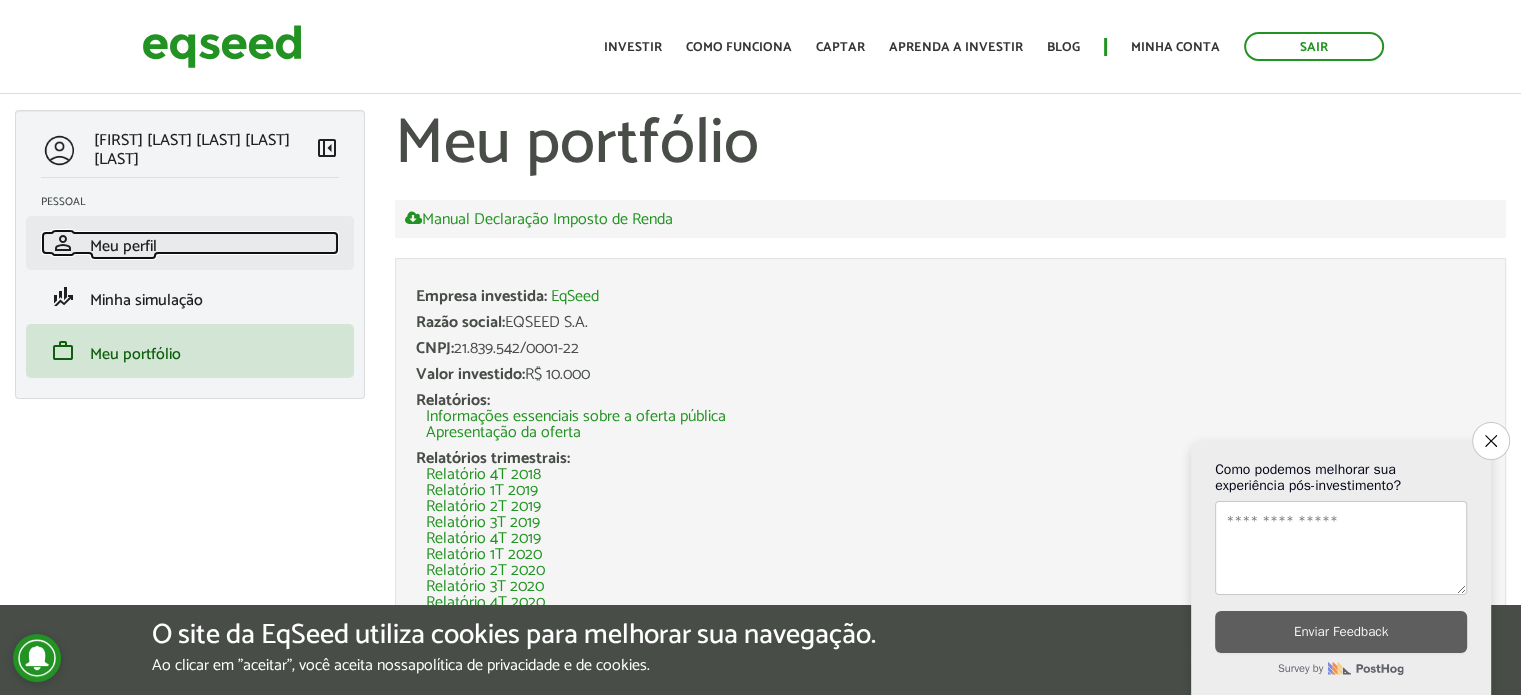 click on "Meu perfil" at bounding box center [123, 246] 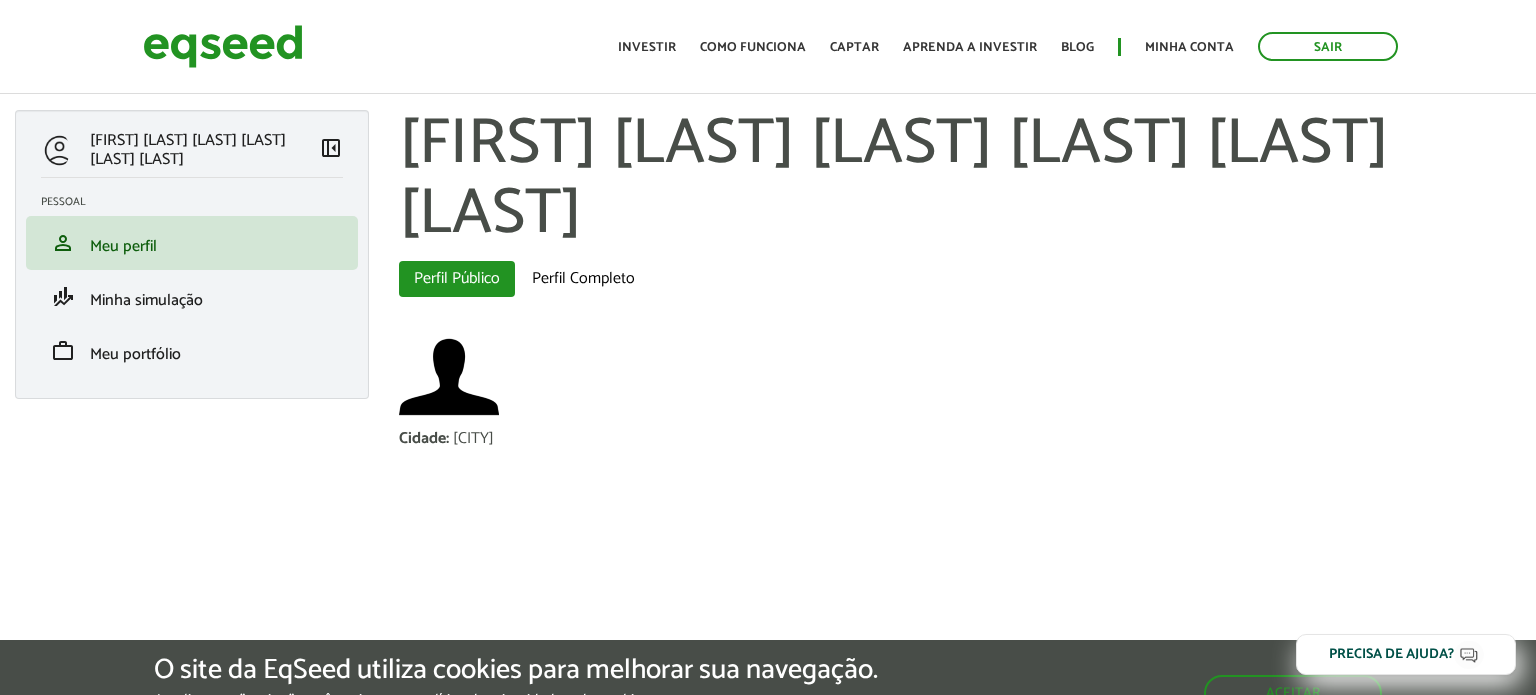 scroll, scrollTop: 0, scrollLeft: 0, axis: both 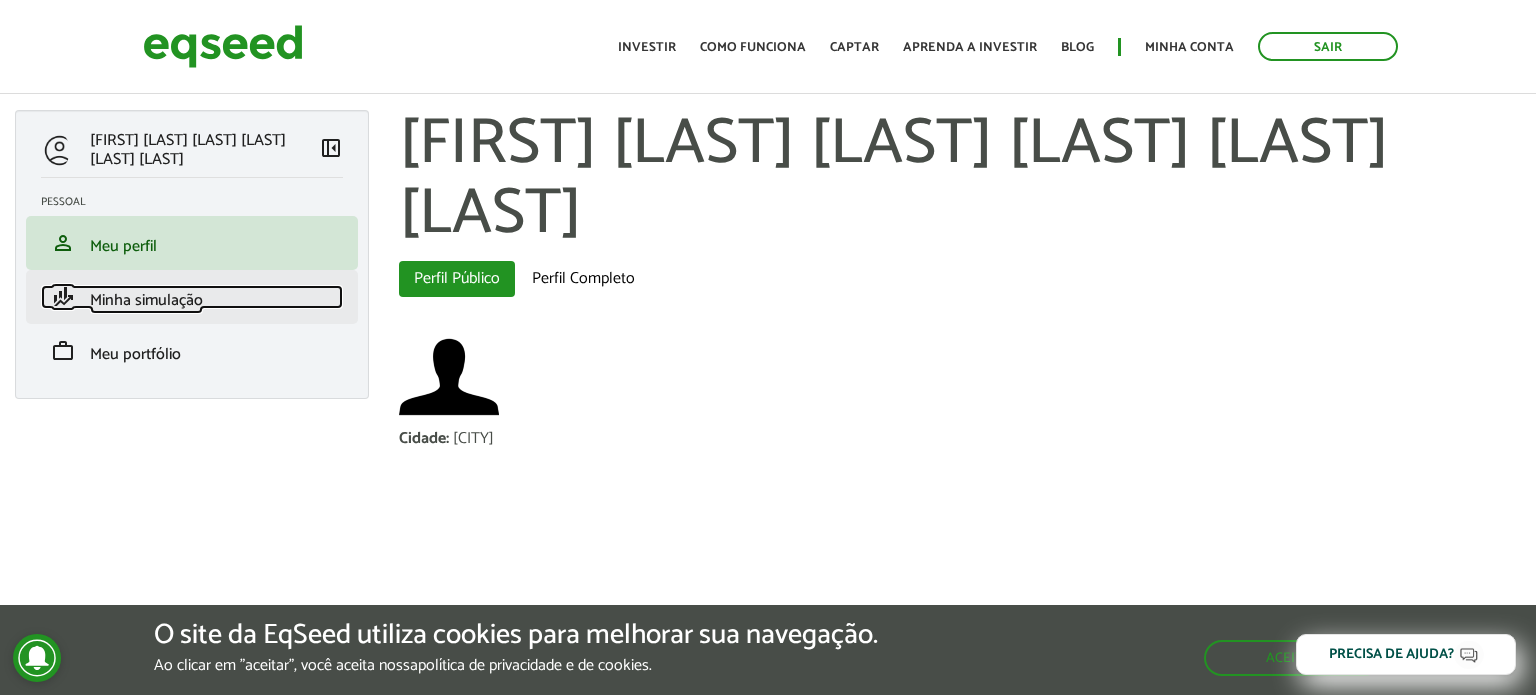 click on "Minha simulação" at bounding box center [146, 300] 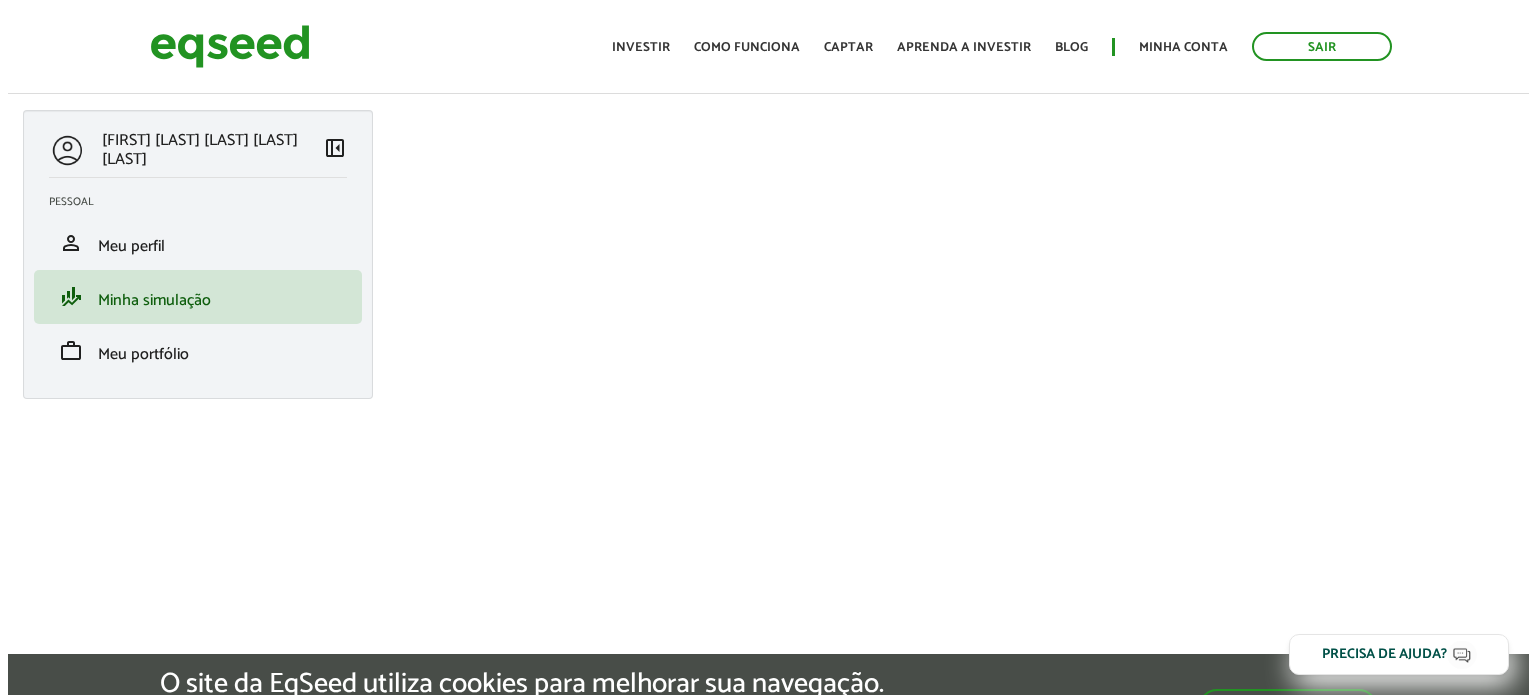 scroll, scrollTop: 0, scrollLeft: 0, axis: both 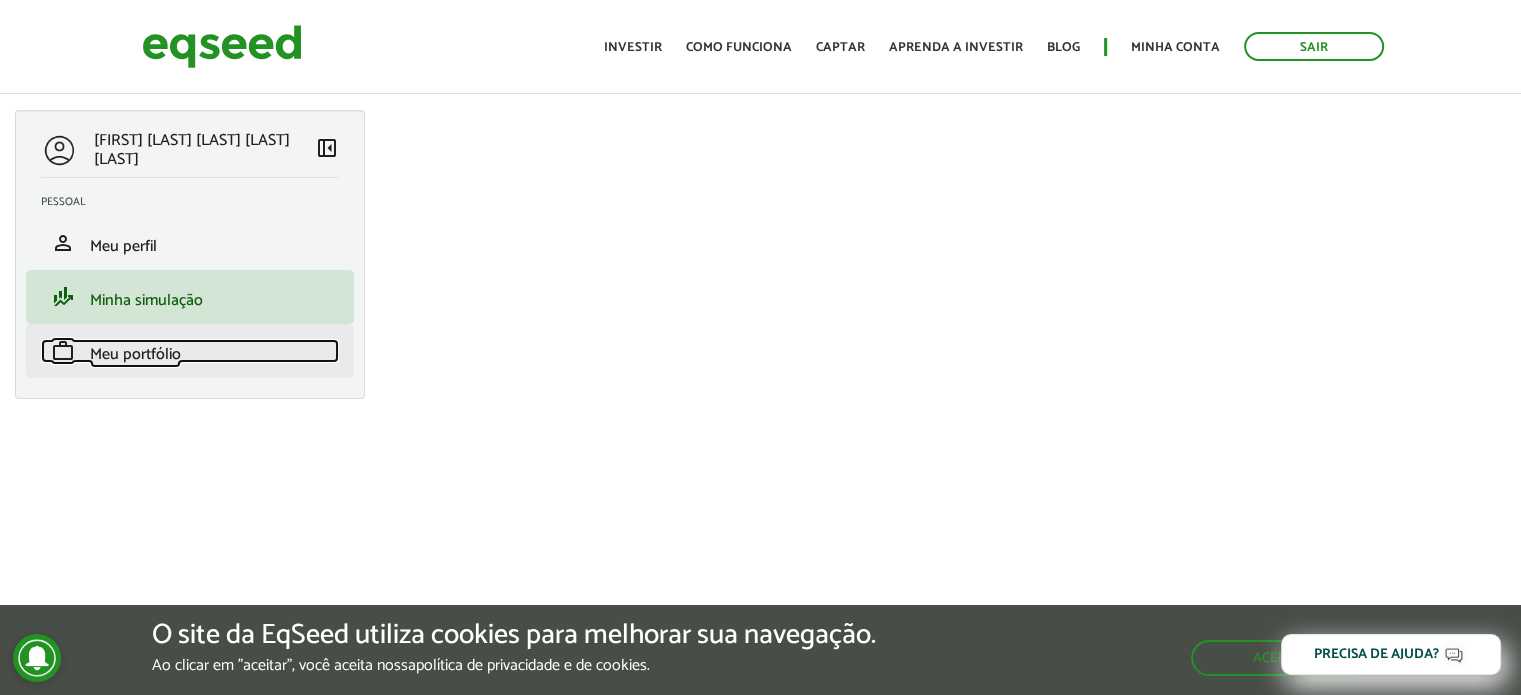 click on "Meu portfólio" at bounding box center [135, 354] 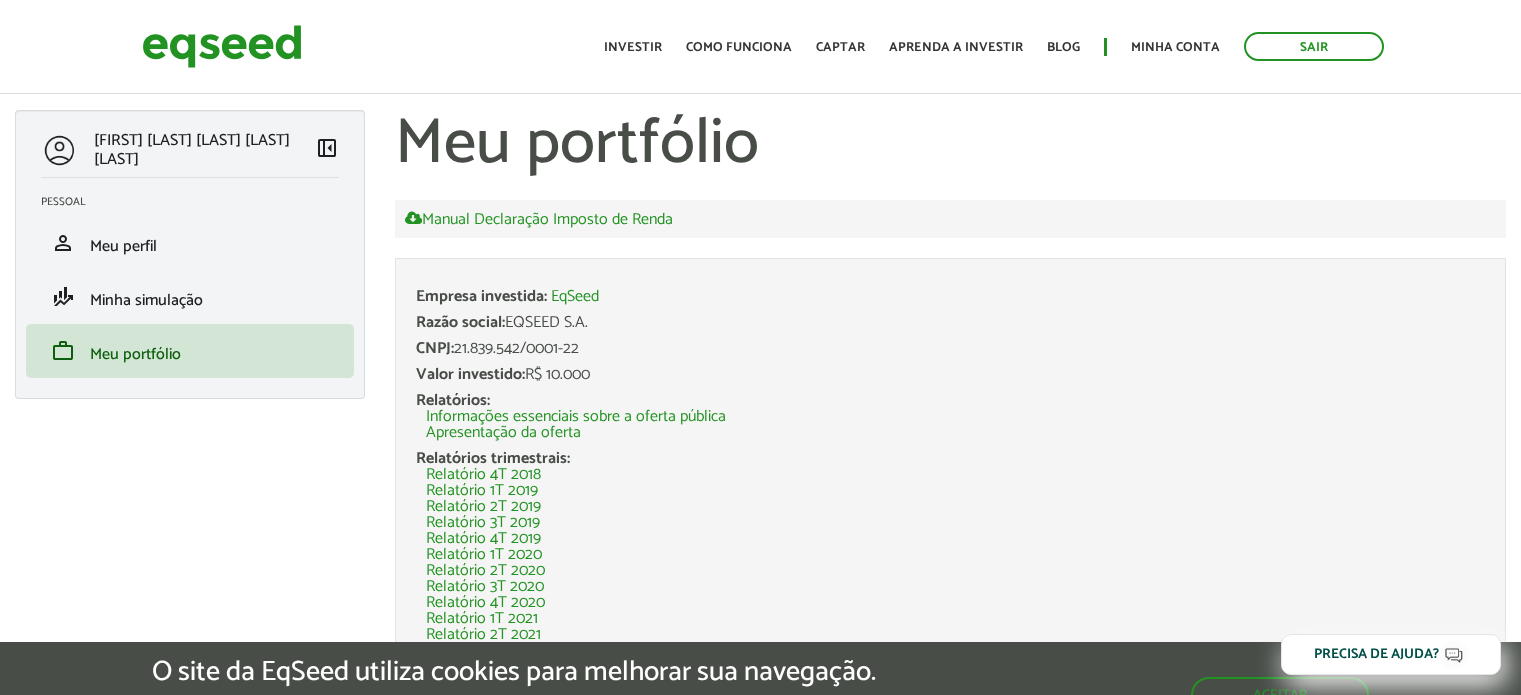 scroll, scrollTop: 0, scrollLeft: 0, axis: both 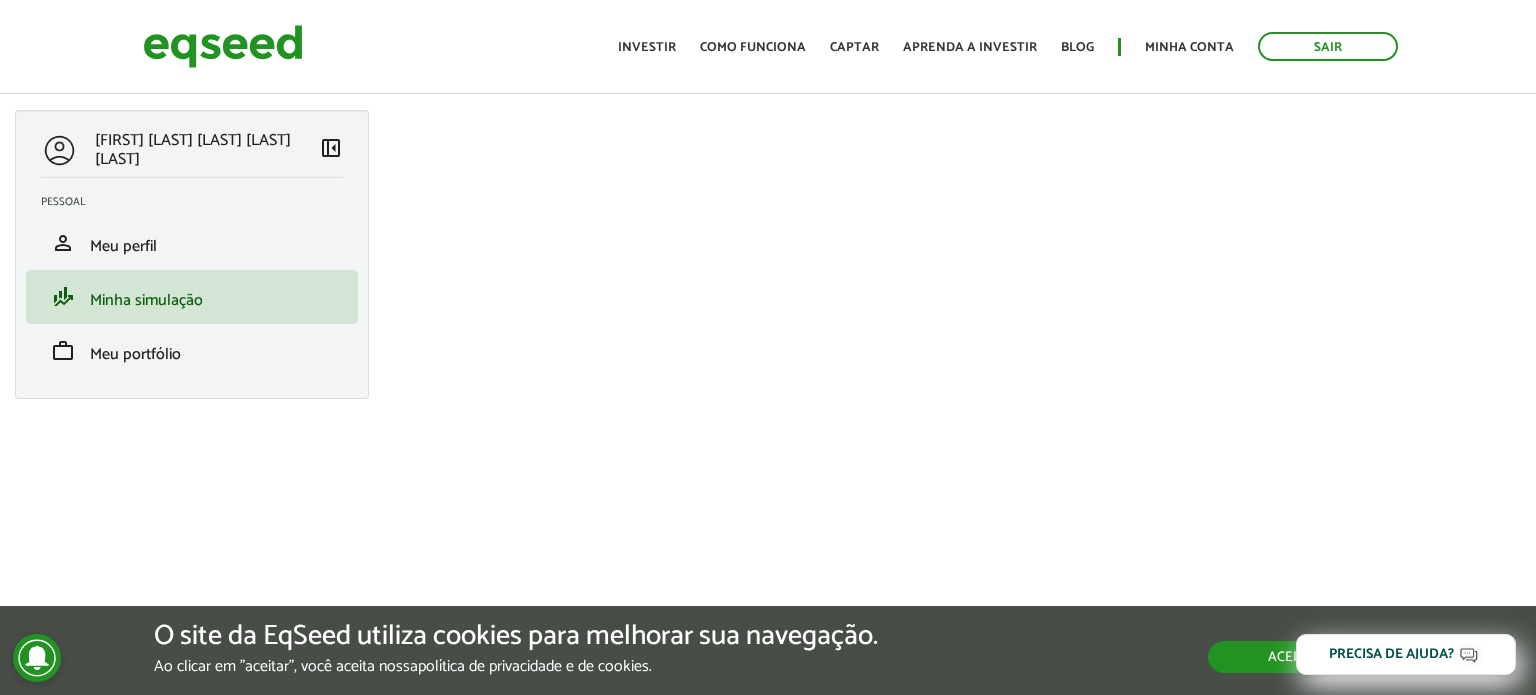 click on "Aceitar" at bounding box center (1295, 657) 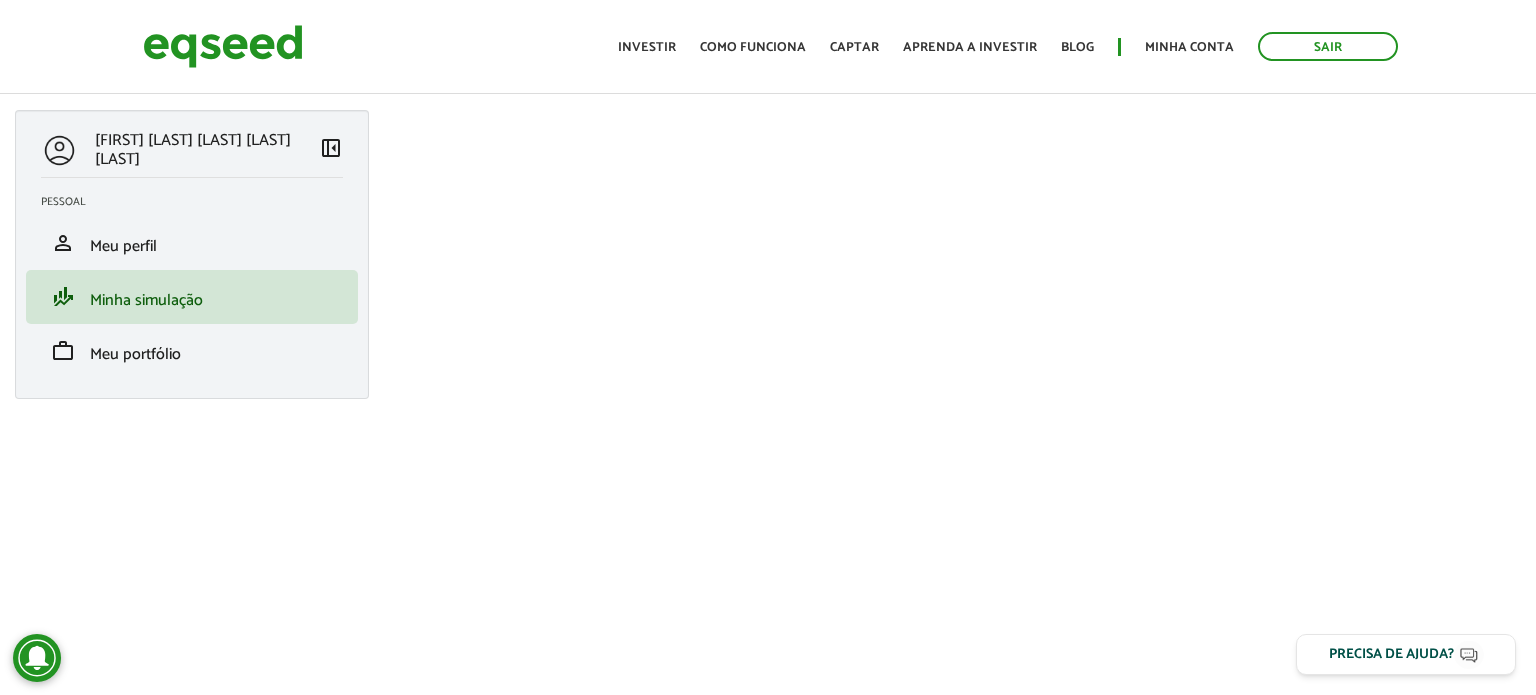 click on "[FIRST] [LAST] [LAST] [LAST] [LAST]" at bounding box center [207, 150] 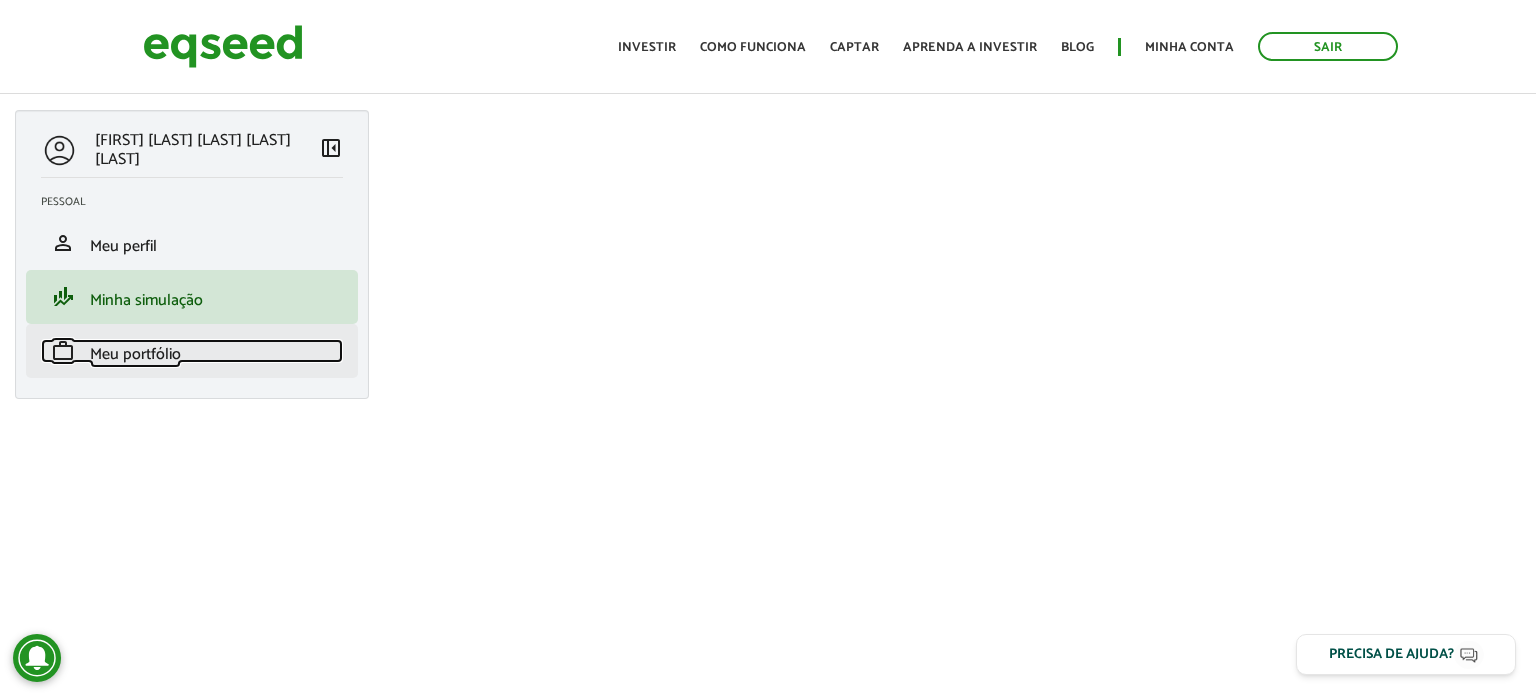 click on "Meu portfólio" at bounding box center (135, 354) 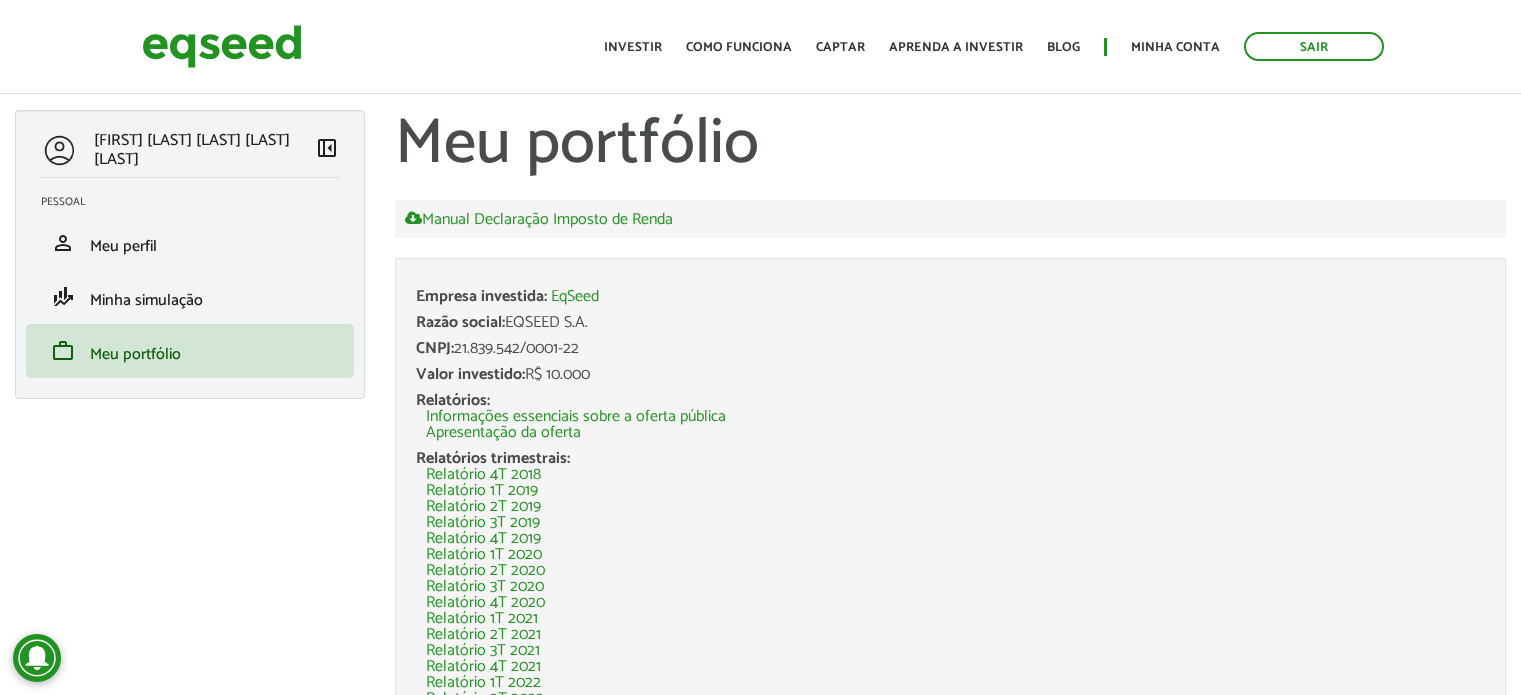 scroll, scrollTop: 0, scrollLeft: 0, axis: both 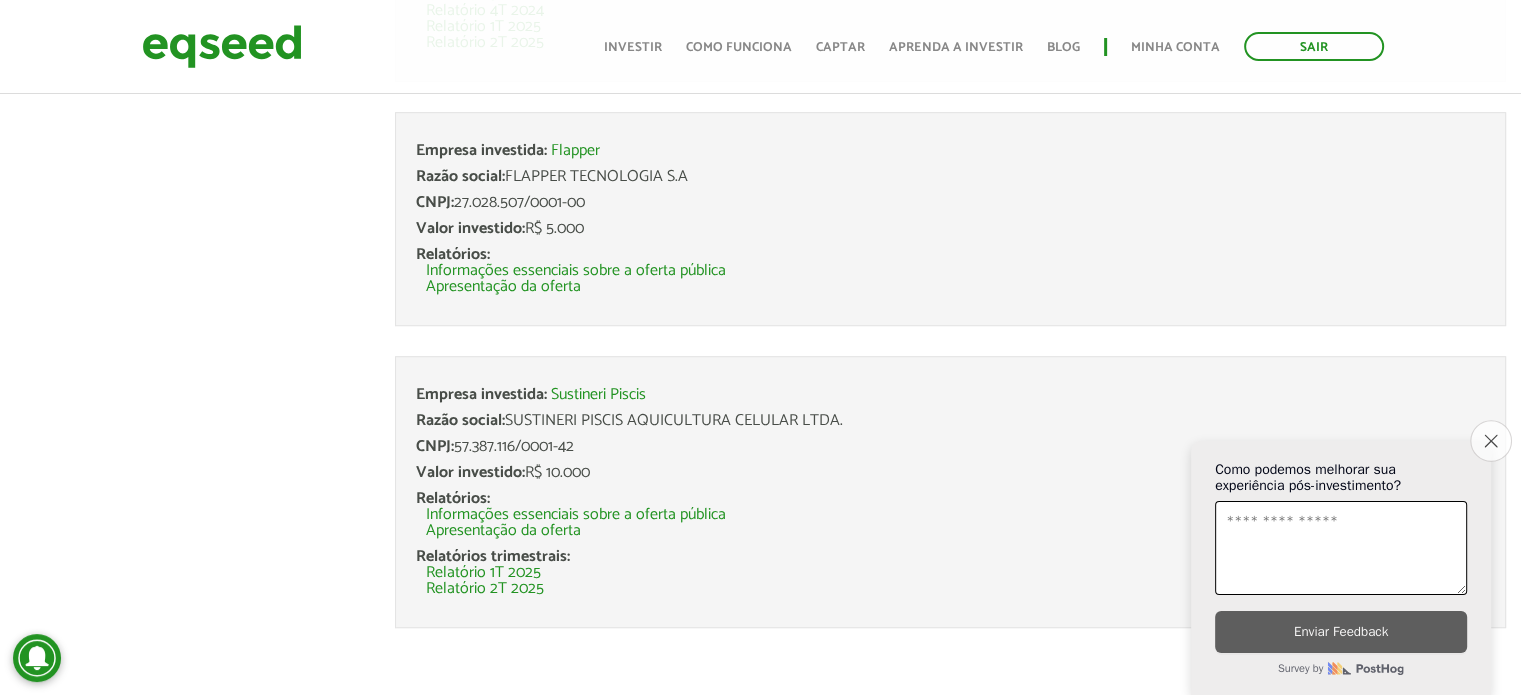 click on "Close survey" 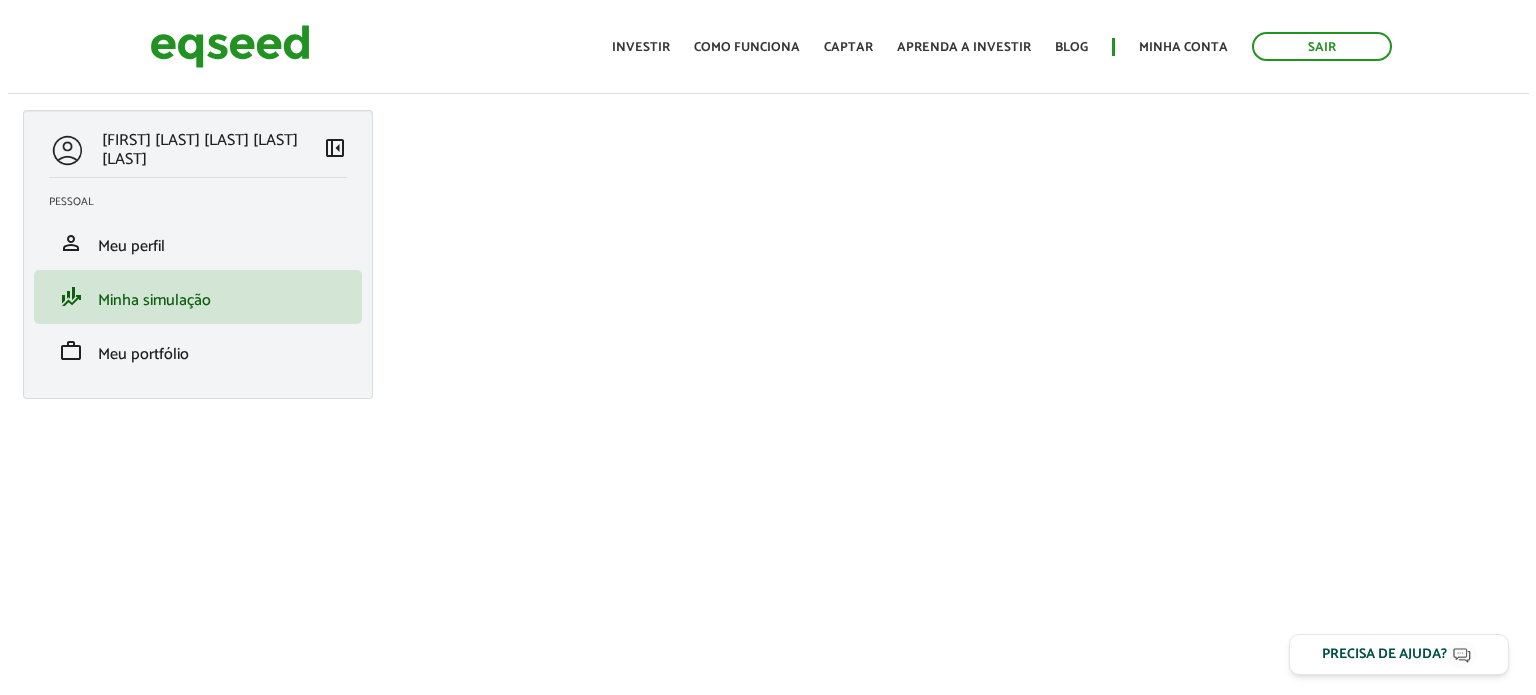 scroll, scrollTop: 0, scrollLeft: 0, axis: both 